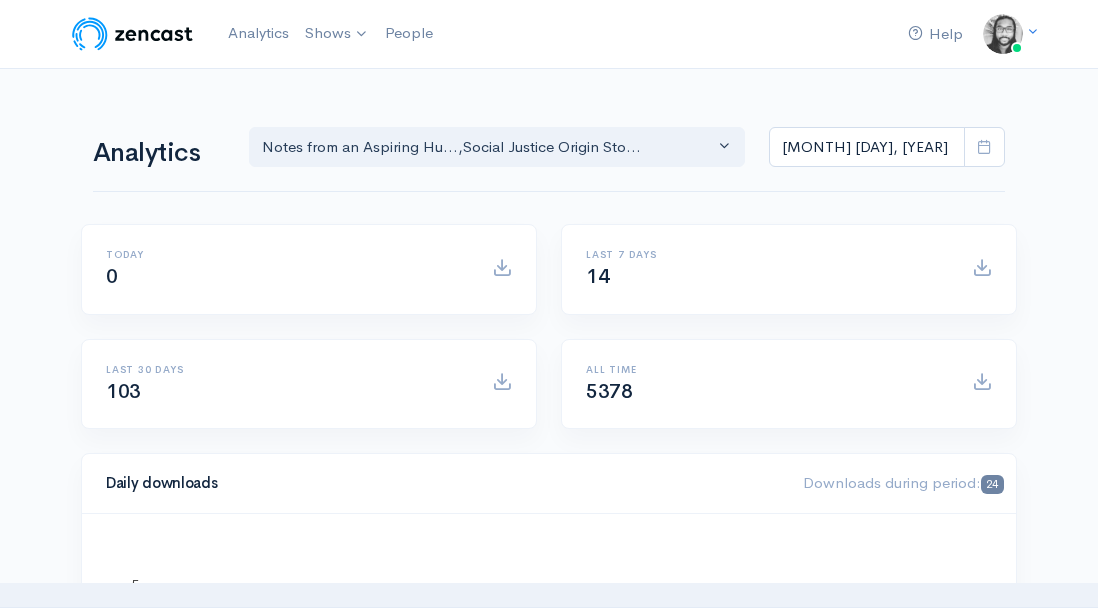 scroll, scrollTop: 0, scrollLeft: 0, axis: both 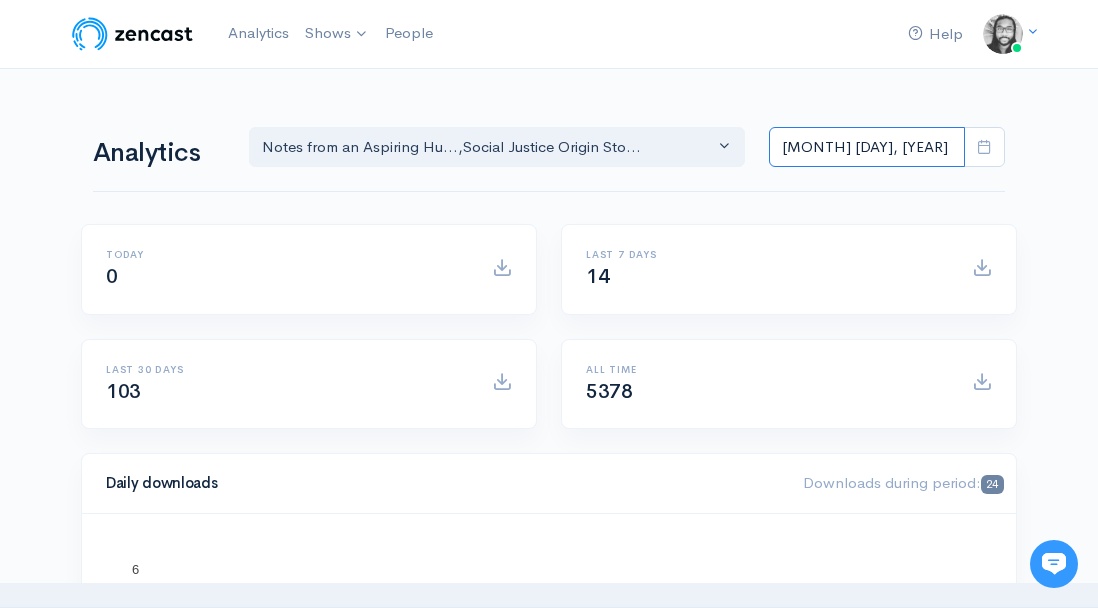 click on "[MONTH] [DAY], [YEAR] - [MONTH] [DAY], [YEAR]" at bounding box center (867, 147) 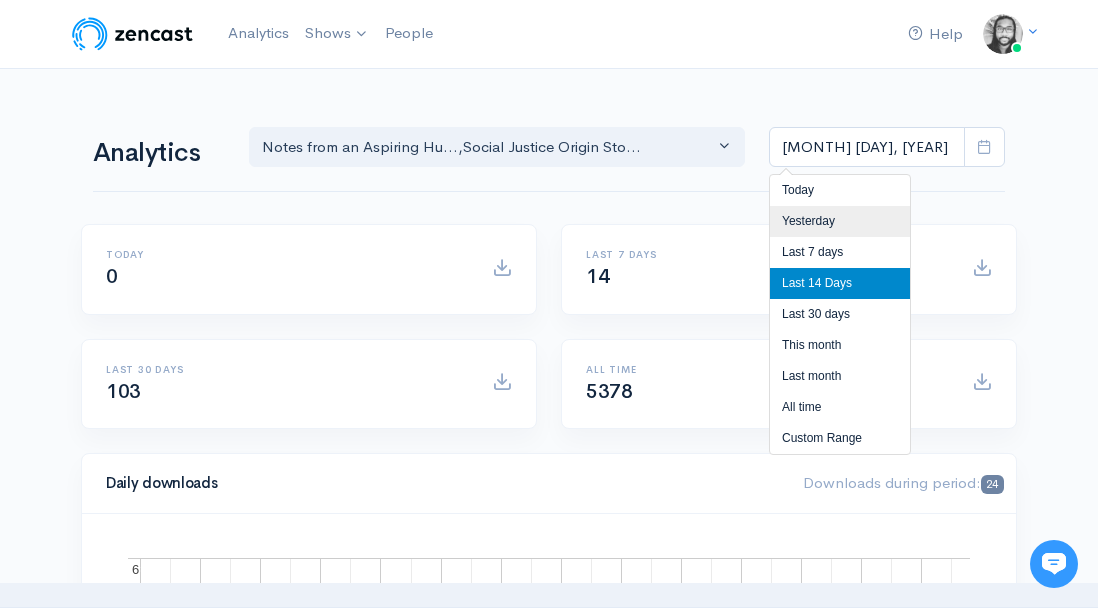 click on "Yesterday" at bounding box center [840, 221] 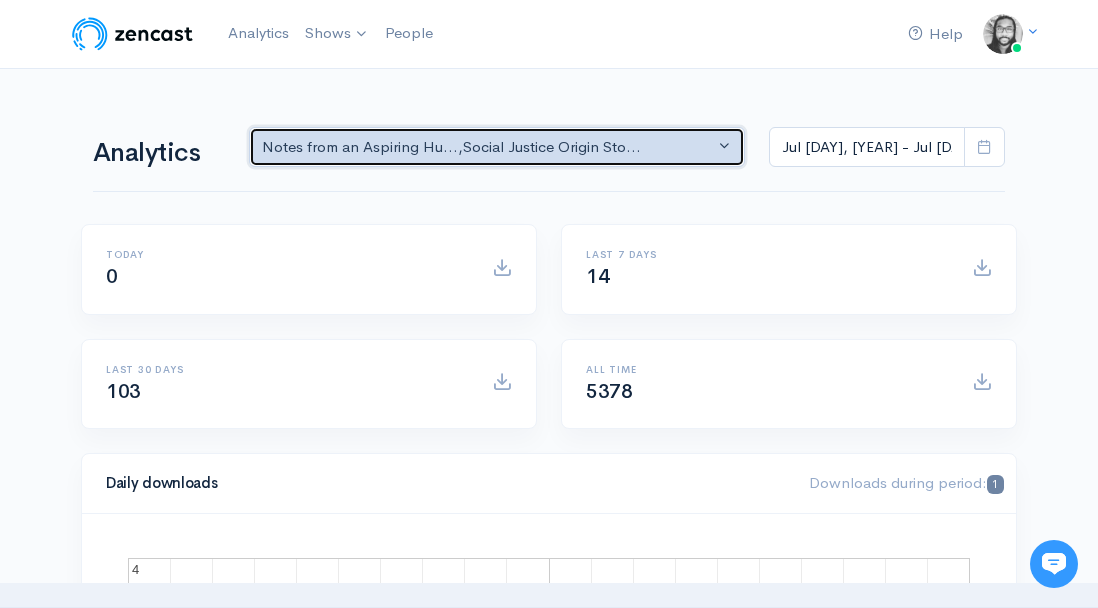 click on "Notes from an Aspiring Hu... ,  Social Justice Origin Sto..." at bounding box center [488, 147] 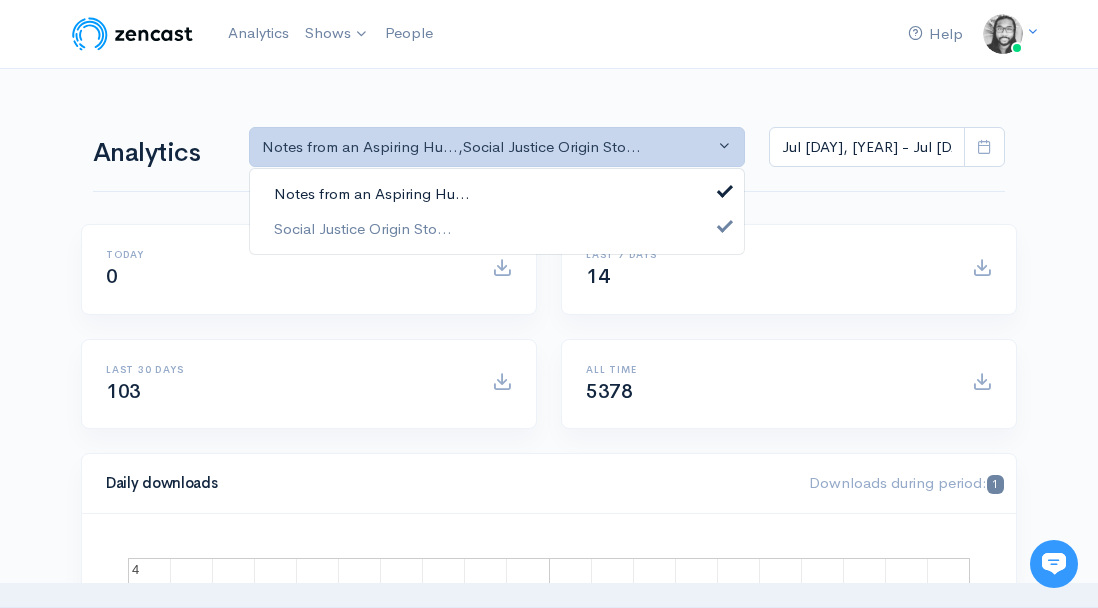 click on "Notes from an Aspiring Hu..." at bounding box center (497, 194) 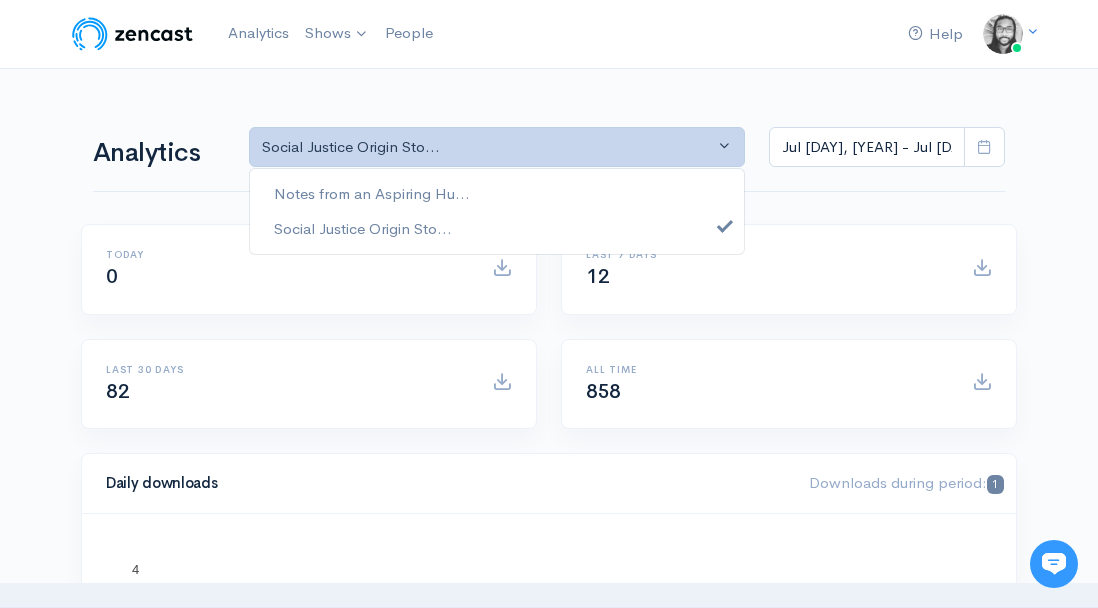 click on "Jul [DAY], [YEAR] - Jul [DAY], [YEAR]
Today
0
Last 7 days
12
Last 30 days
82       858
Daily downloads
1   .100 2" at bounding box center (549, 1192) 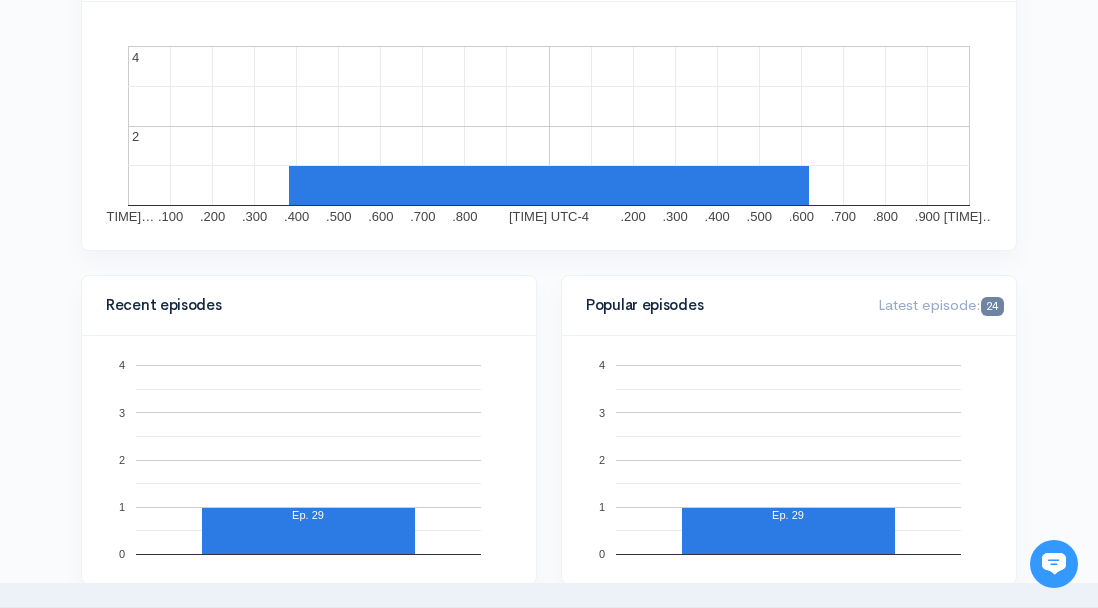 click on "Latest episode:  24" at bounding box center (309, 306) 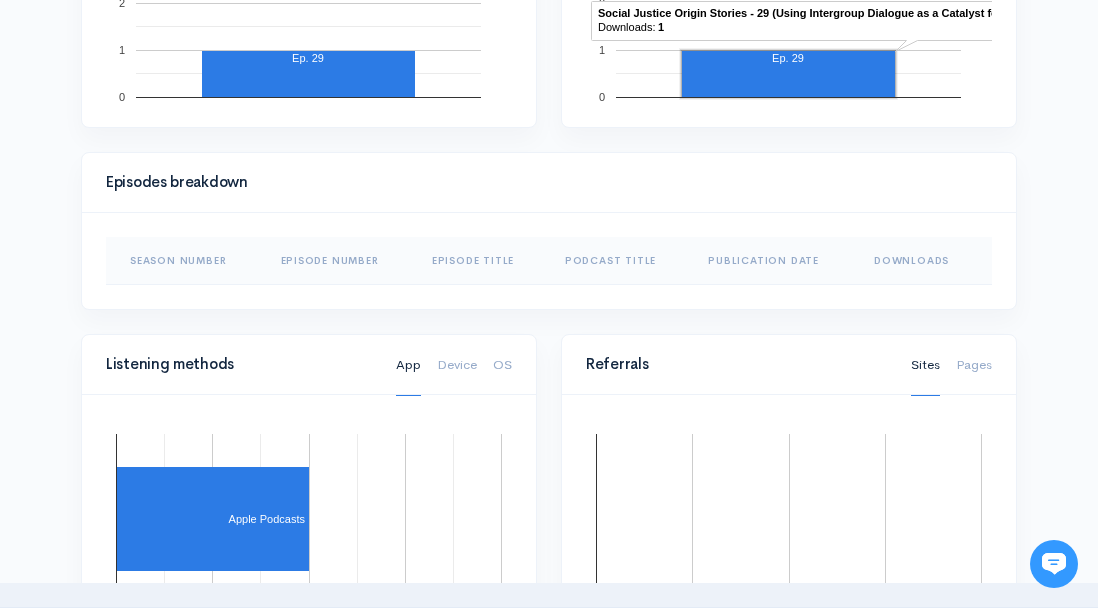 click at bounding box center [788, 74] 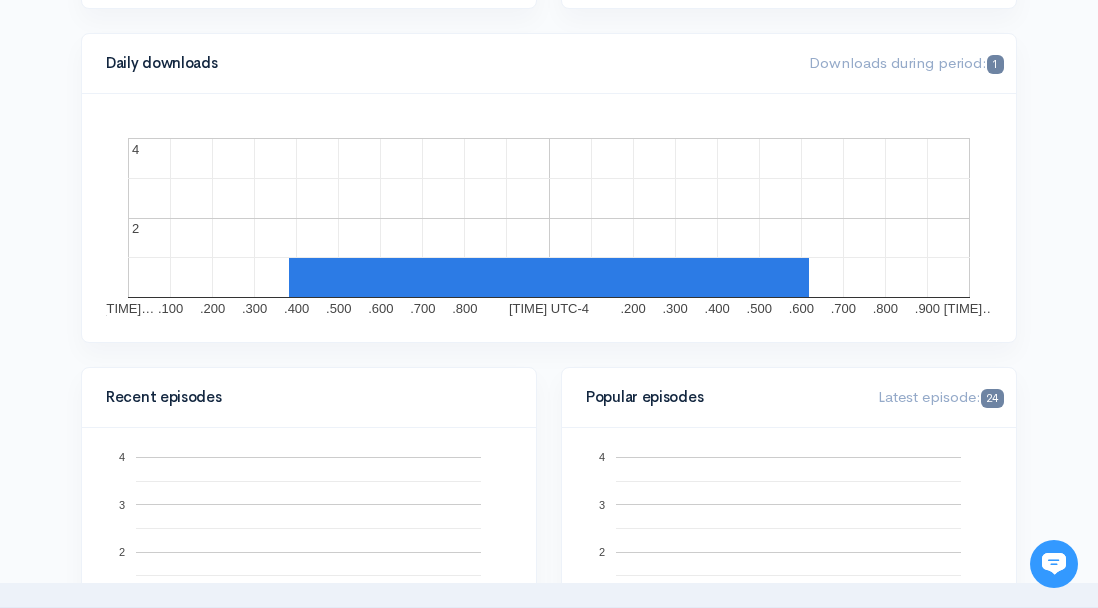 scroll, scrollTop: 0, scrollLeft: 0, axis: both 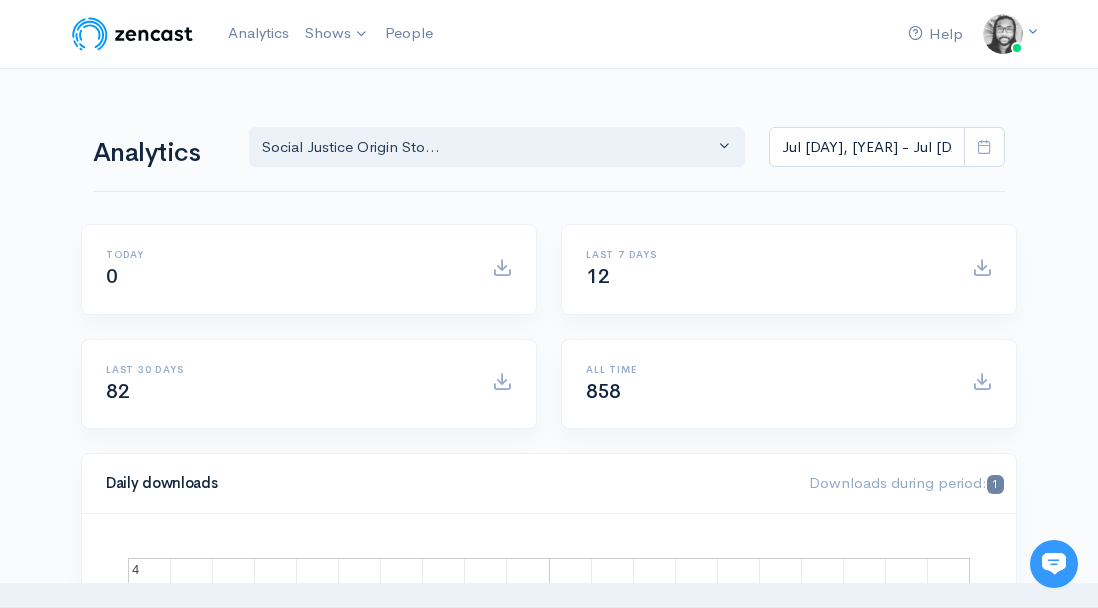 click on "Jul [DAY], [YEAR] - Jul [DAY], [YEAR]
Today
0
Last 7 days
12
Last 30 days
82       858
Daily downloads
1   .100 2" at bounding box center (549, 1192) 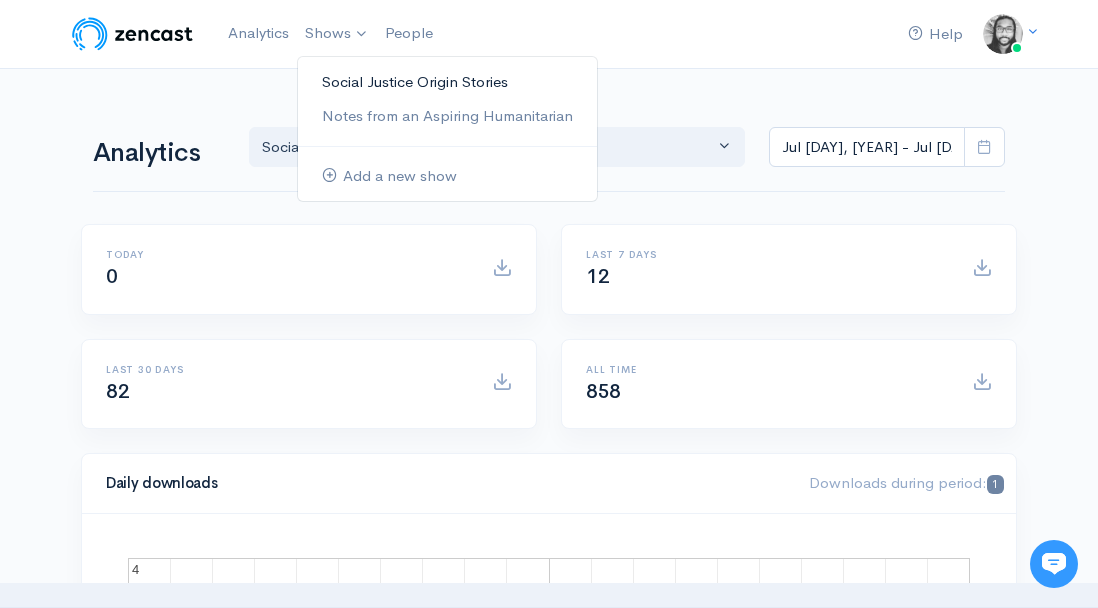 click on "Social Justice Origin Stories" at bounding box center (447, 82) 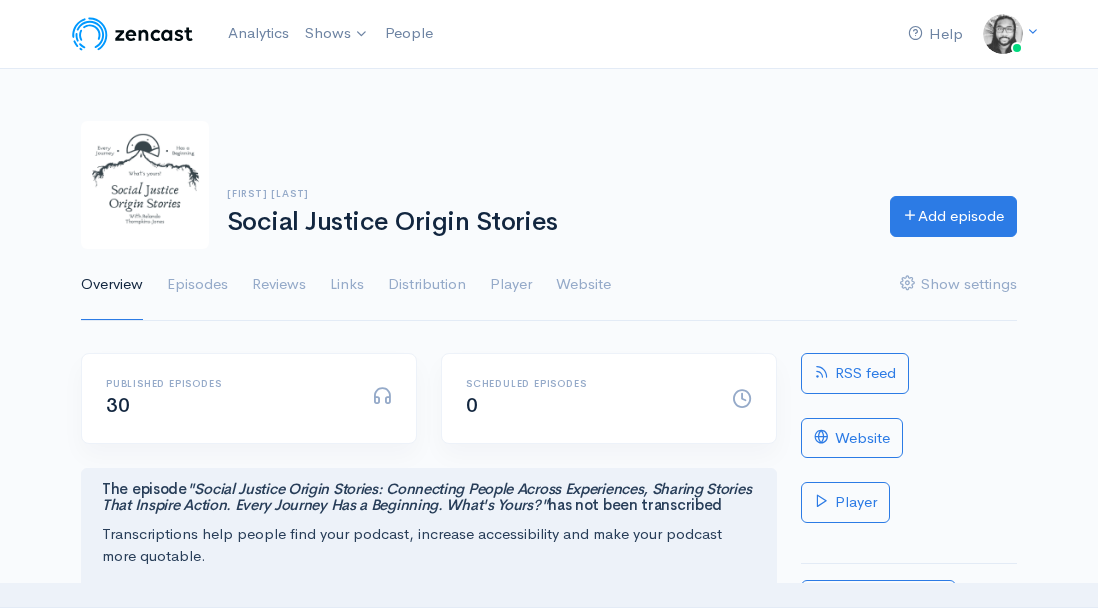 scroll, scrollTop: 0, scrollLeft: 0, axis: both 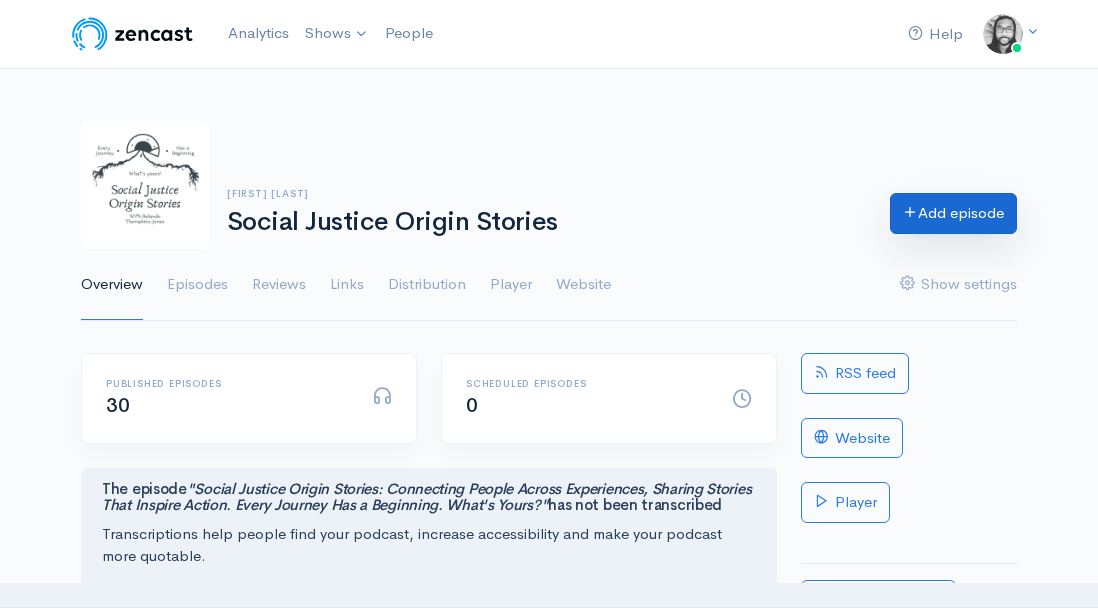 click on "Add episode" at bounding box center [953, 213] 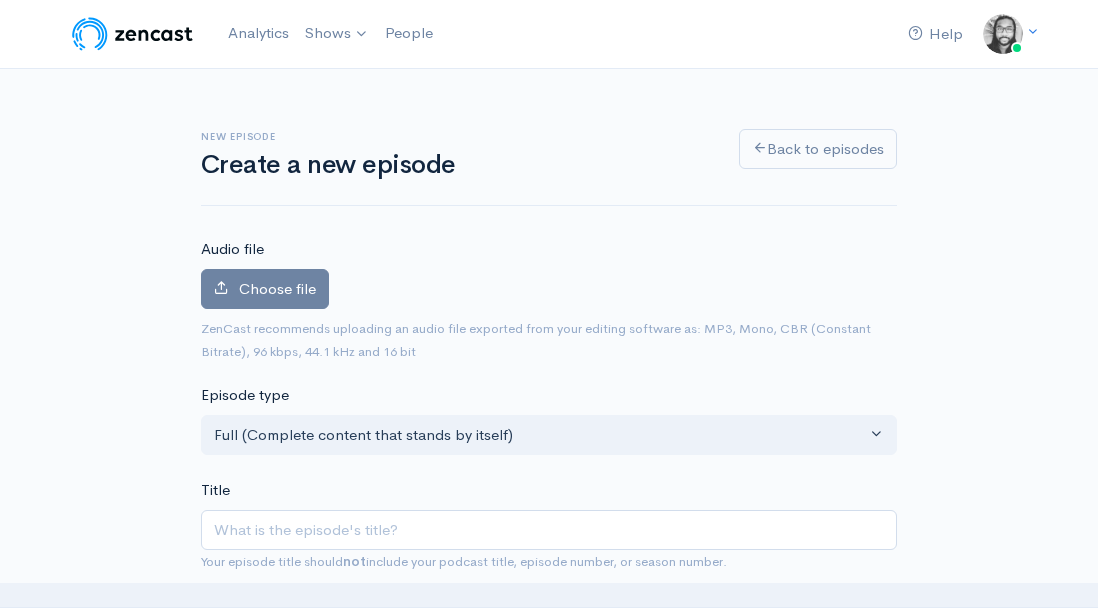 scroll, scrollTop: 0, scrollLeft: 0, axis: both 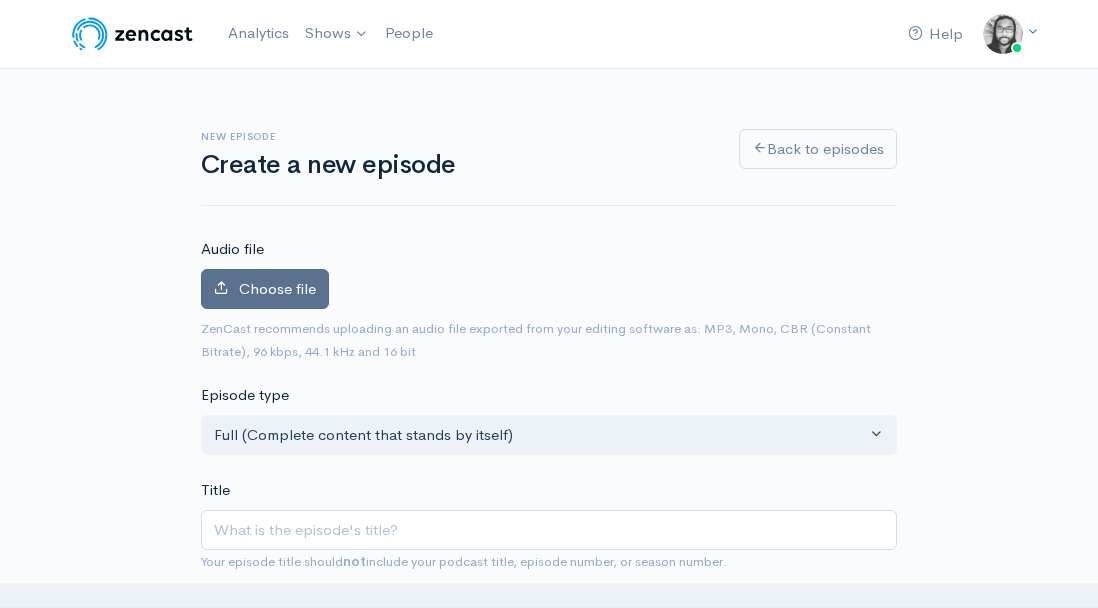click on "Choose file" at bounding box center (277, 288) 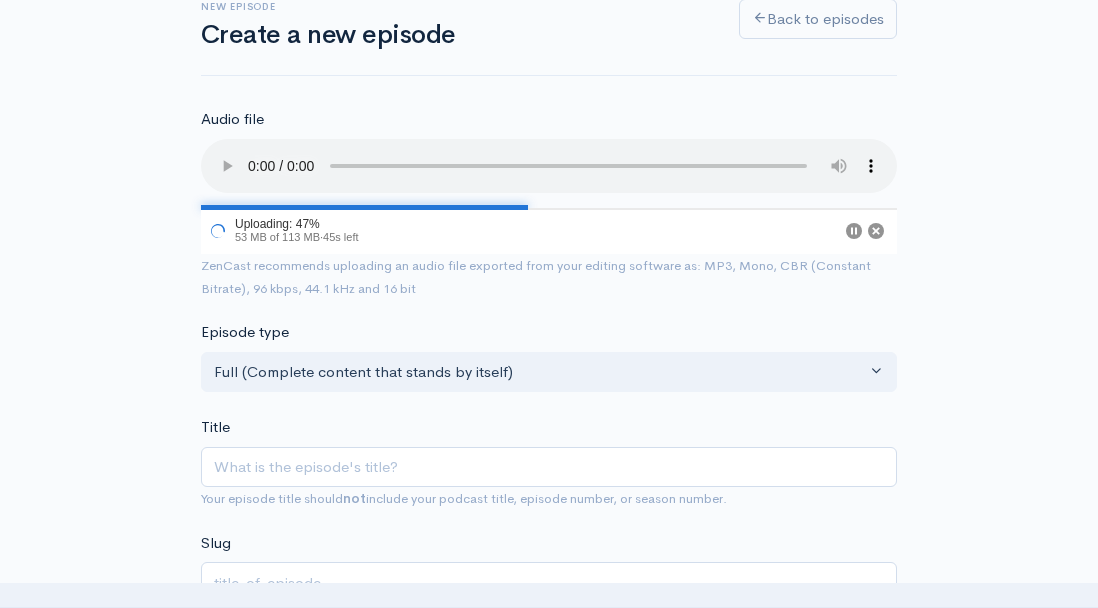 scroll, scrollTop: 143, scrollLeft: 0, axis: vertical 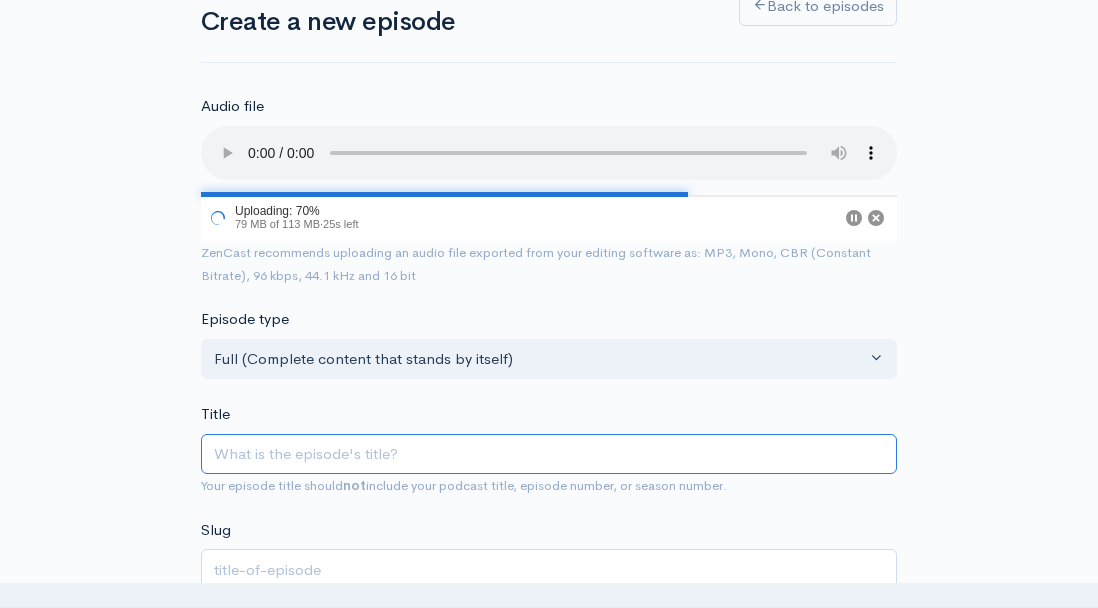 click on "Title" at bounding box center (549, 454) 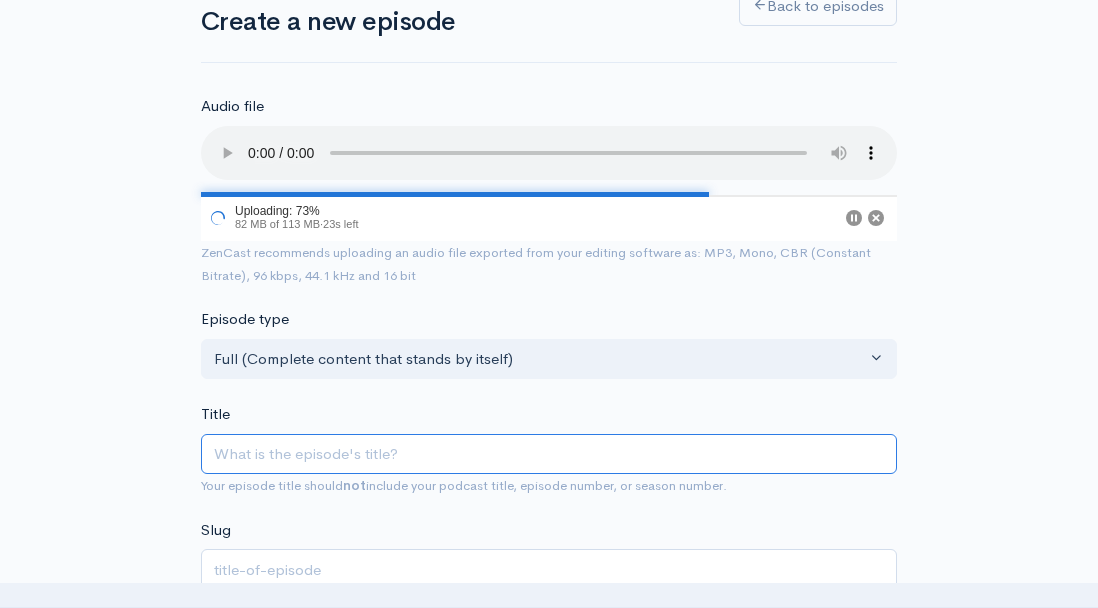paste on "Take This With You Vol. 1 | Social Justice Origin Stories" 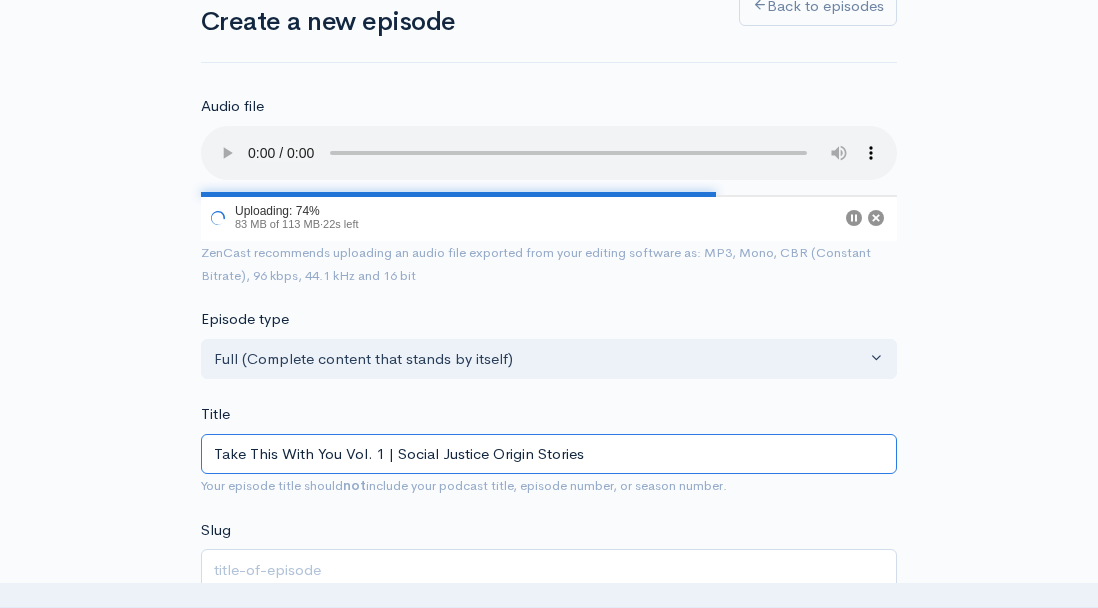 type on "Take This With You Vol. 1 | Social Justice Origin Stories" 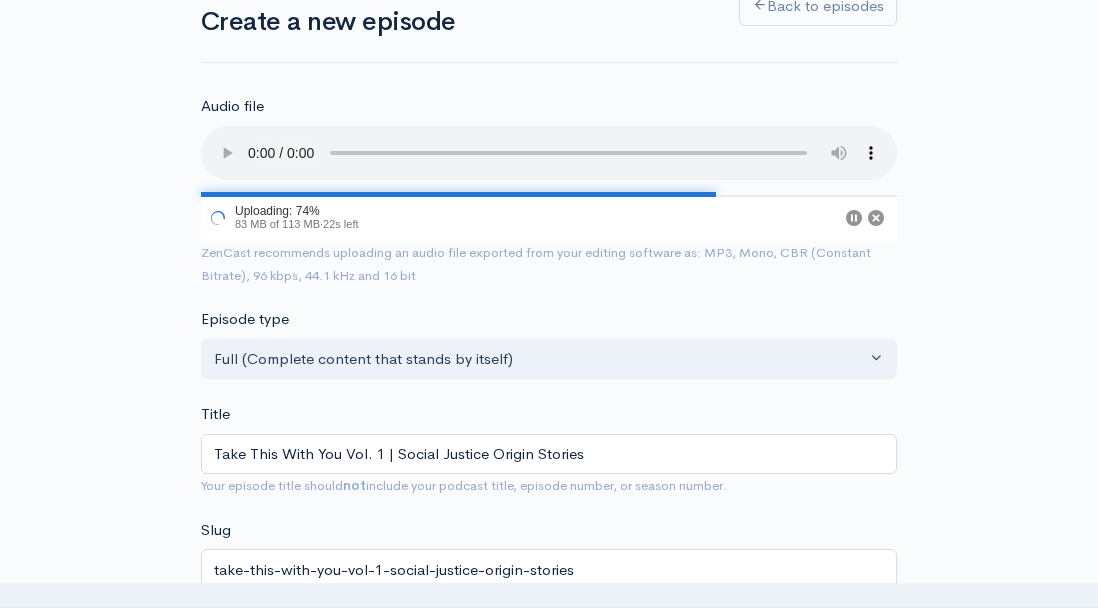 click on "Episode type   Full (Complete content that stands by itself) Trailer (a short, promotional piece of content that represents a preview for a show) Bonus (extra content for a show (for example, behind the scenes information or interviews with the cast) Full (Complete content that stands by itself)     Title   Take This With You Vol. 1 | Social Justice Origin Stories   Your episode title should  not  include your podcast
title, episode number, or season number.   Slug   take-this-with-you-vol-1-social-justice-origin-stories   The slug will be used in the URL for the episode.     Subtitle       External link" at bounding box center (549, 1179) 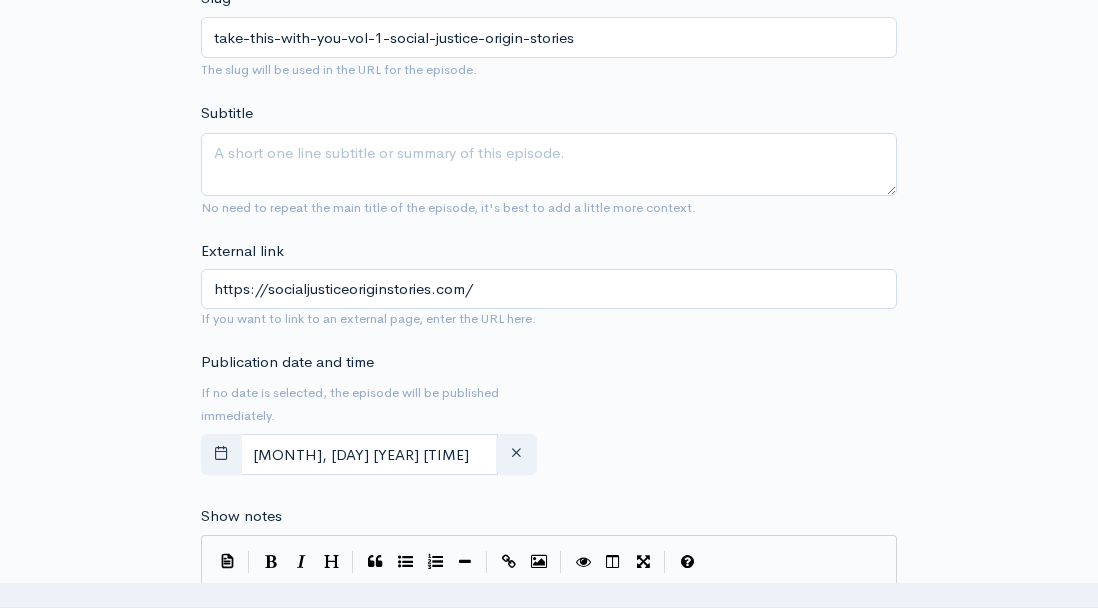 scroll, scrollTop: 672, scrollLeft: 0, axis: vertical 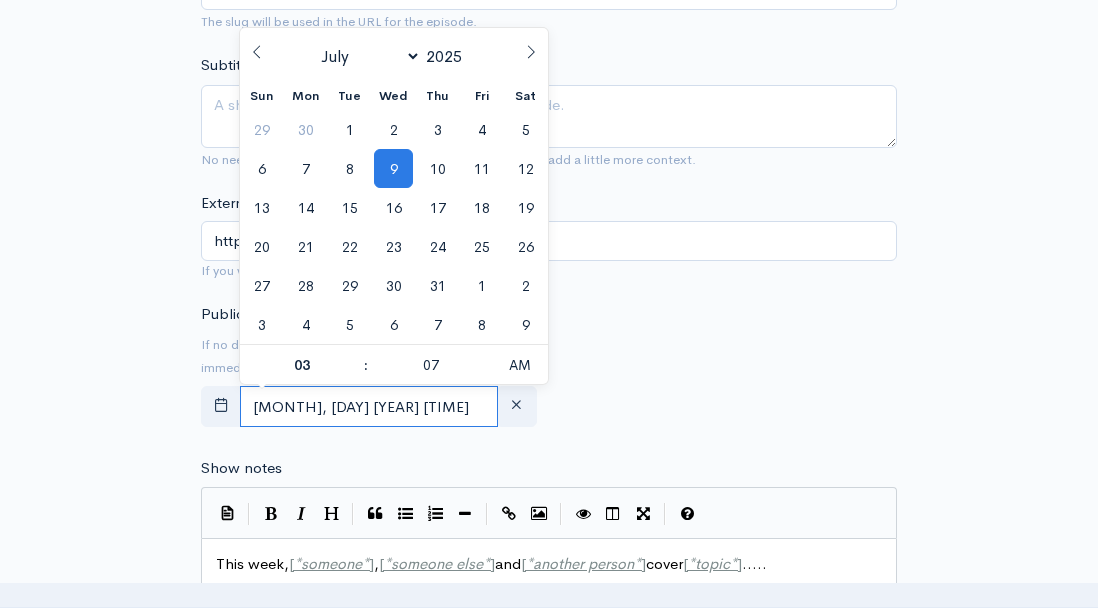 click on "[MONTH], [DAY] [YEAR] [TIME]" at bounding box center (369, 406) 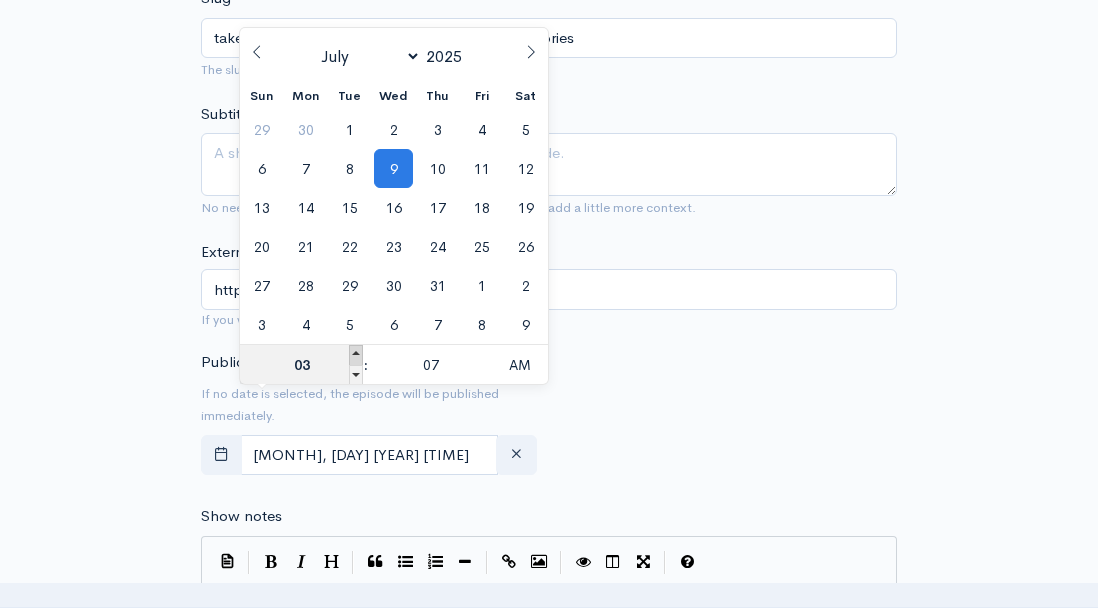 click at bounding box center [356, 355] 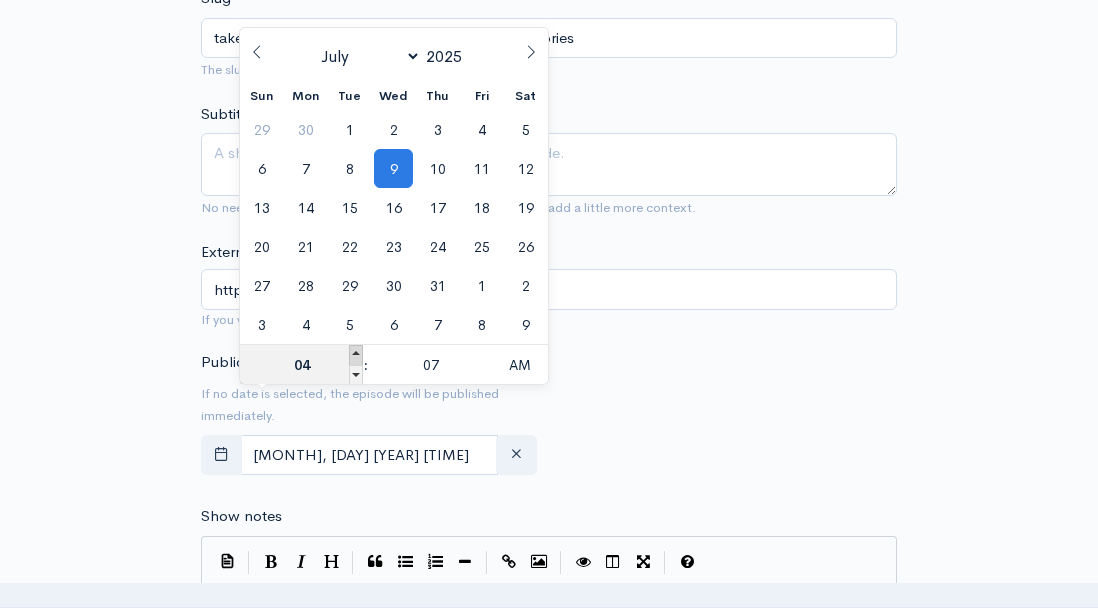 click at bounding box center [356, 355] 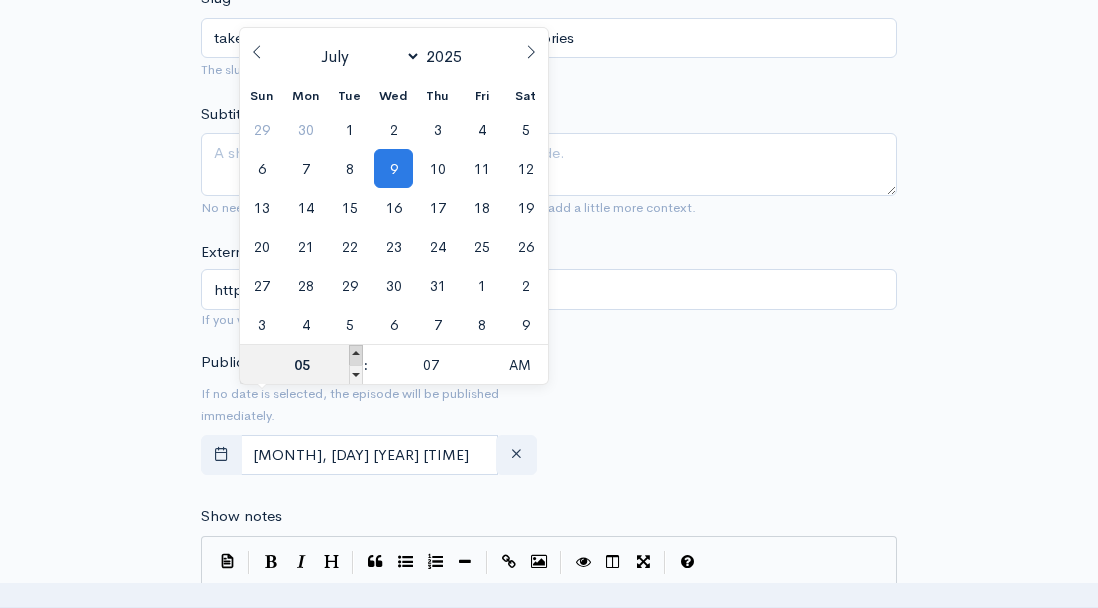 click at bounding box center [356, 355] 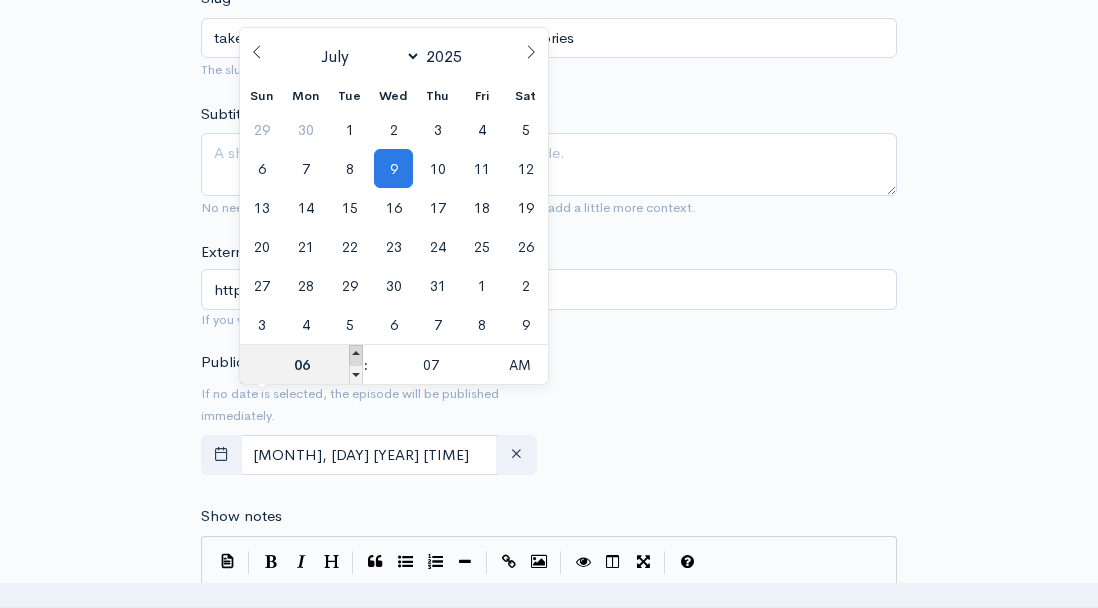 click at bounding box center [356, 355] 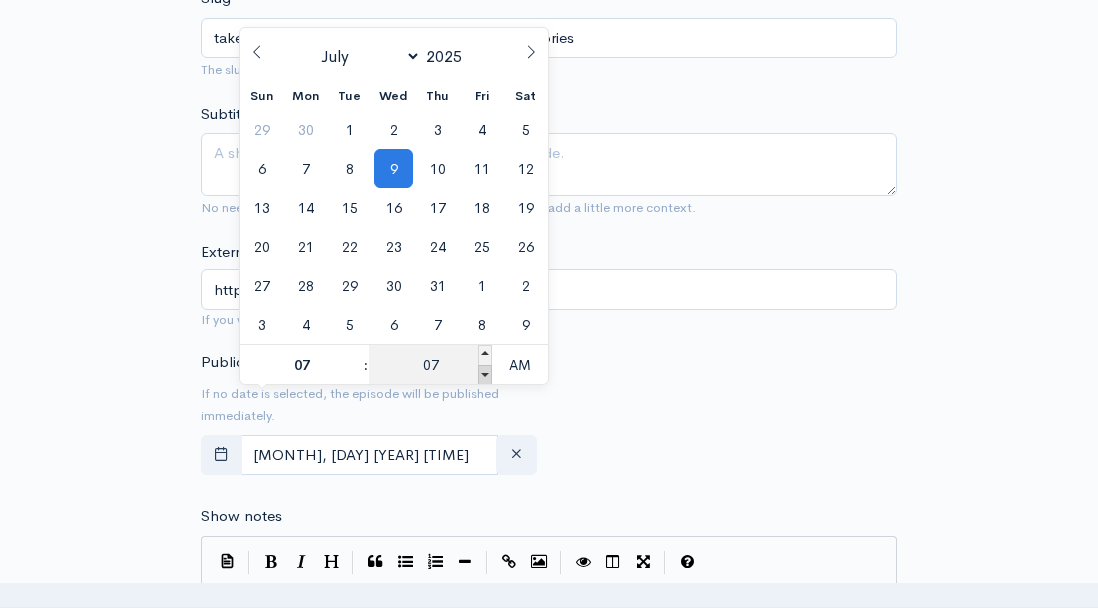 click at bounding box center [356, 375] 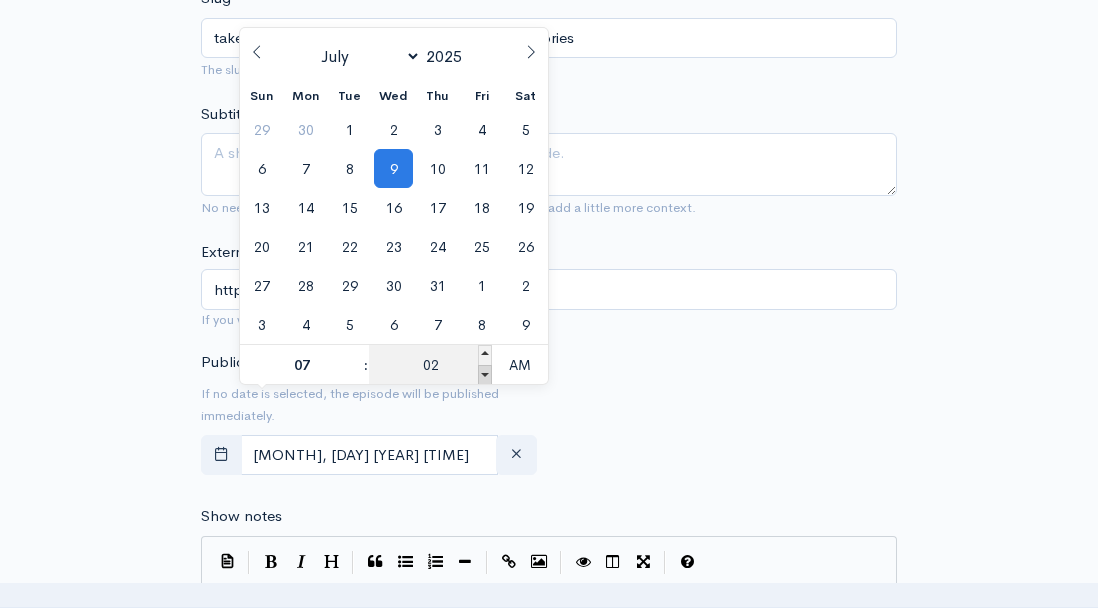 click at bounding box center (356, 375) 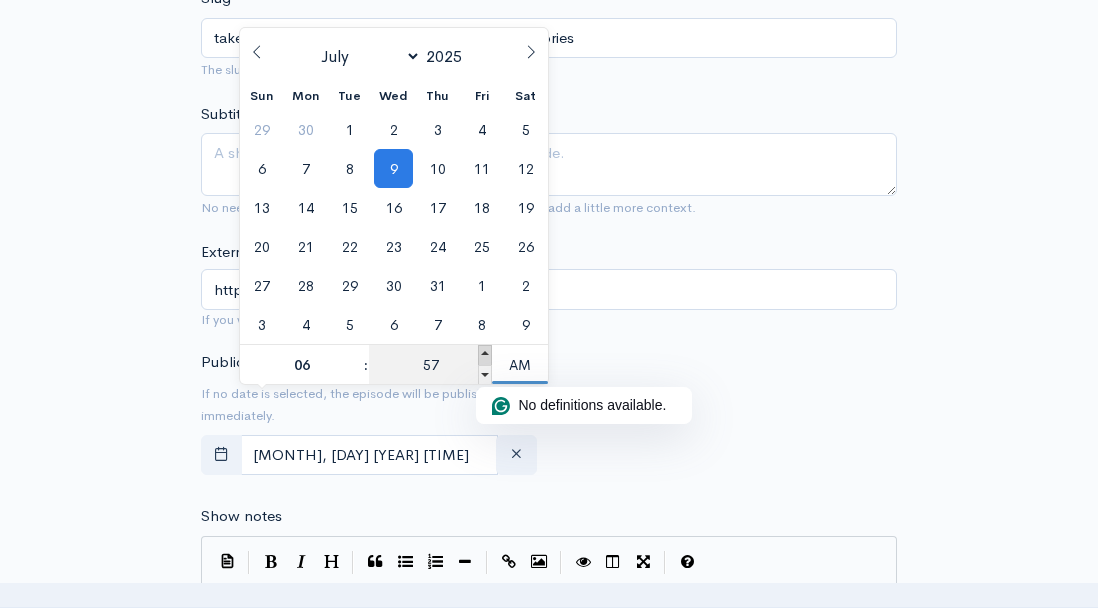 click at bounding box center [356, 355] 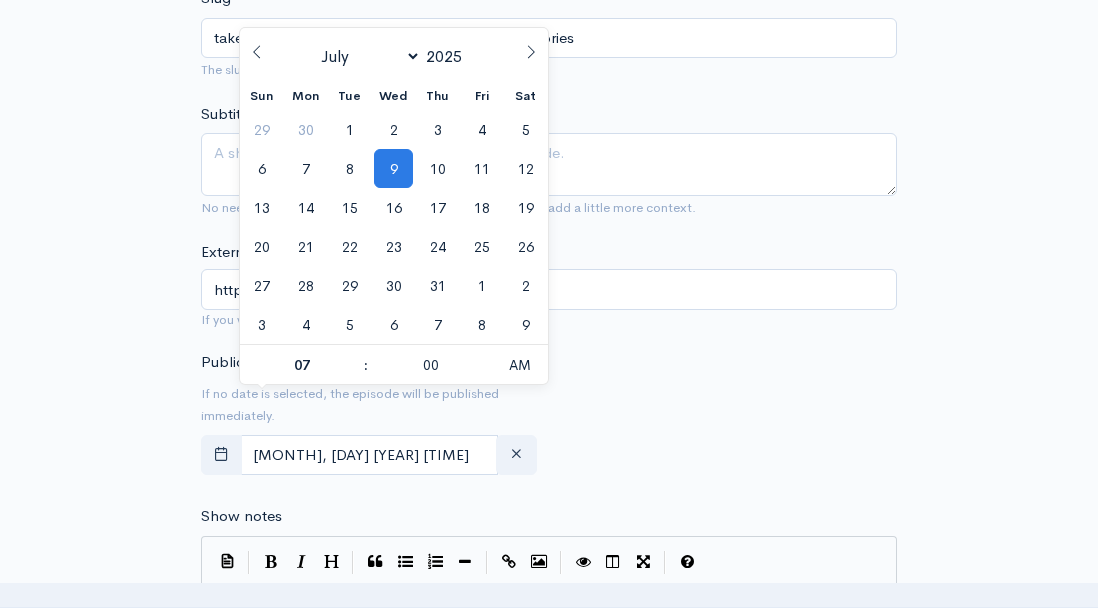 click on "Publication date and time   If no date is selected, the episode will be published immediately.     [MONTH], [DAY] [YEAR] [TIME]" at bounding box center (549, 417) 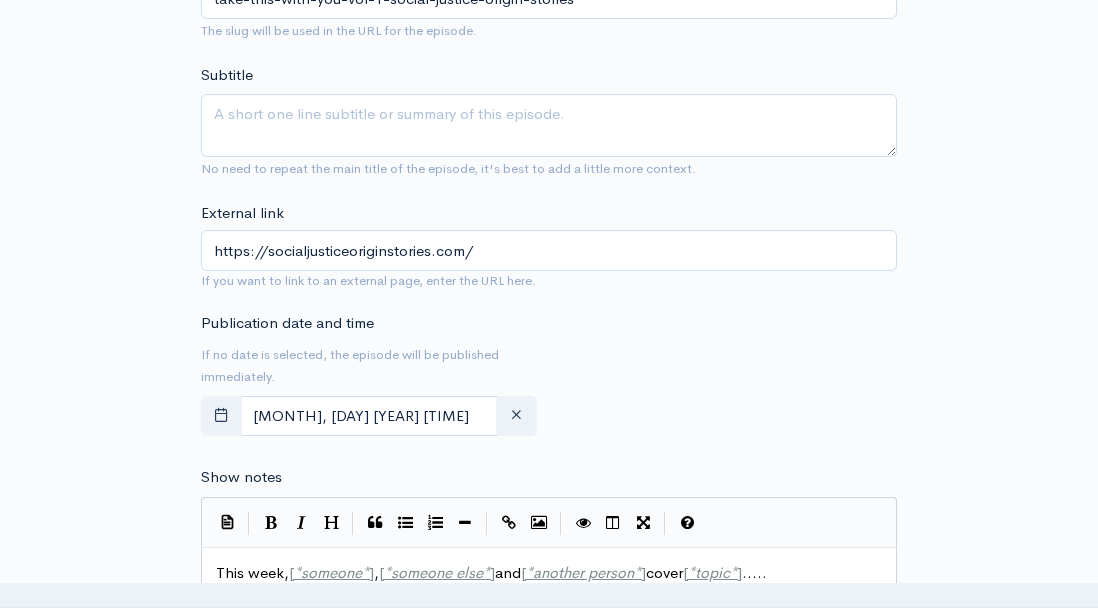 scroll, scrollTop: 1007, scrollLeft: 0, axis: vertical 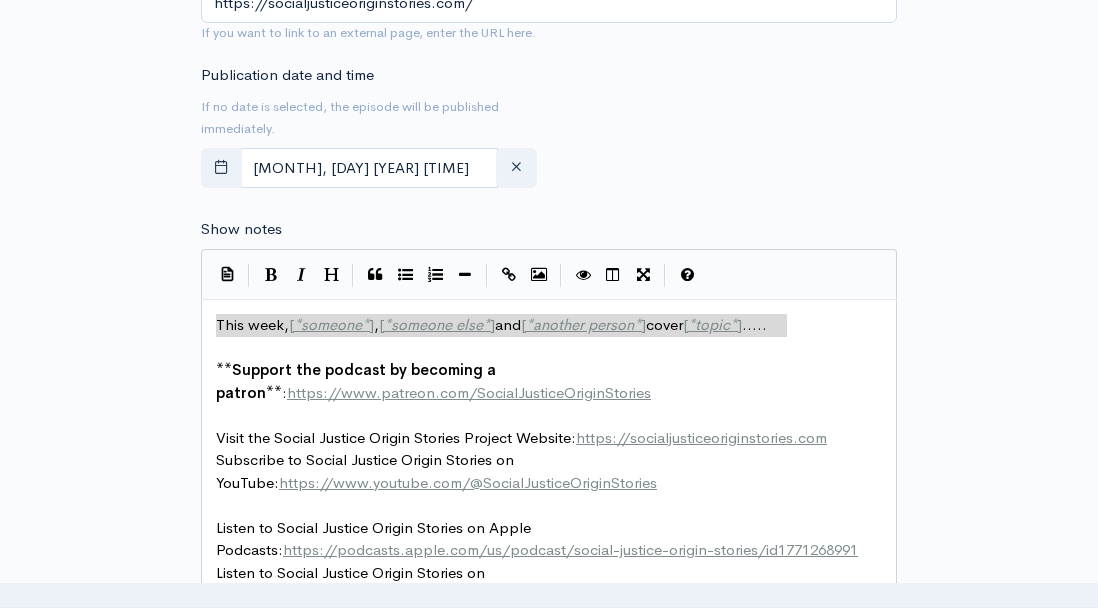 drag, startPoint x: 217, startPoint y: 322, endPoint x: 786, endPoint y: 335, distance: 569.1485 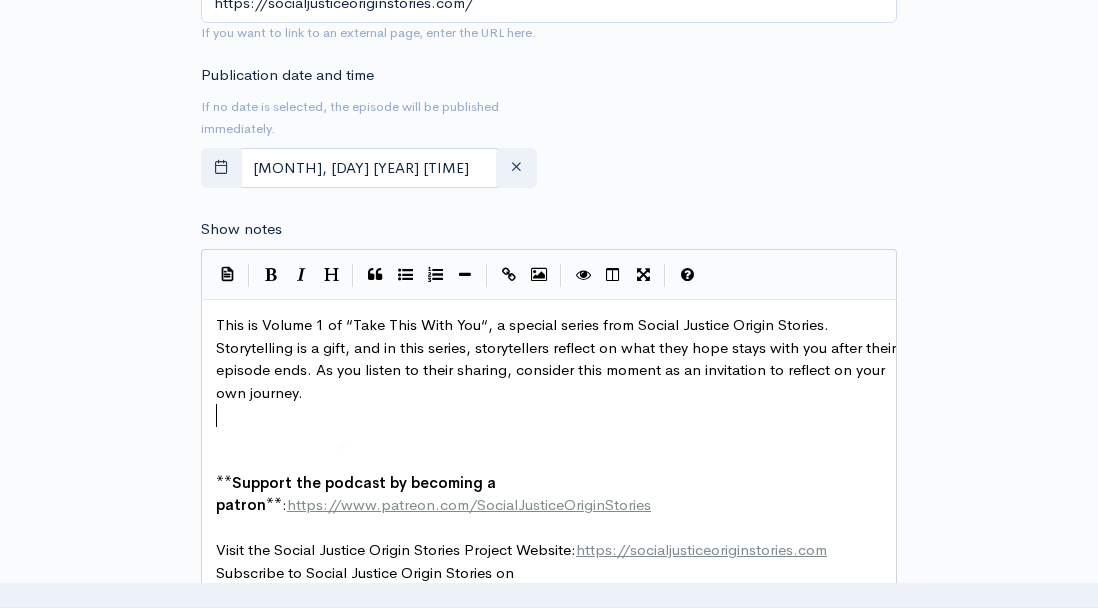 scroll, scrollTop: 0, scrollLeft: 0, axis: both 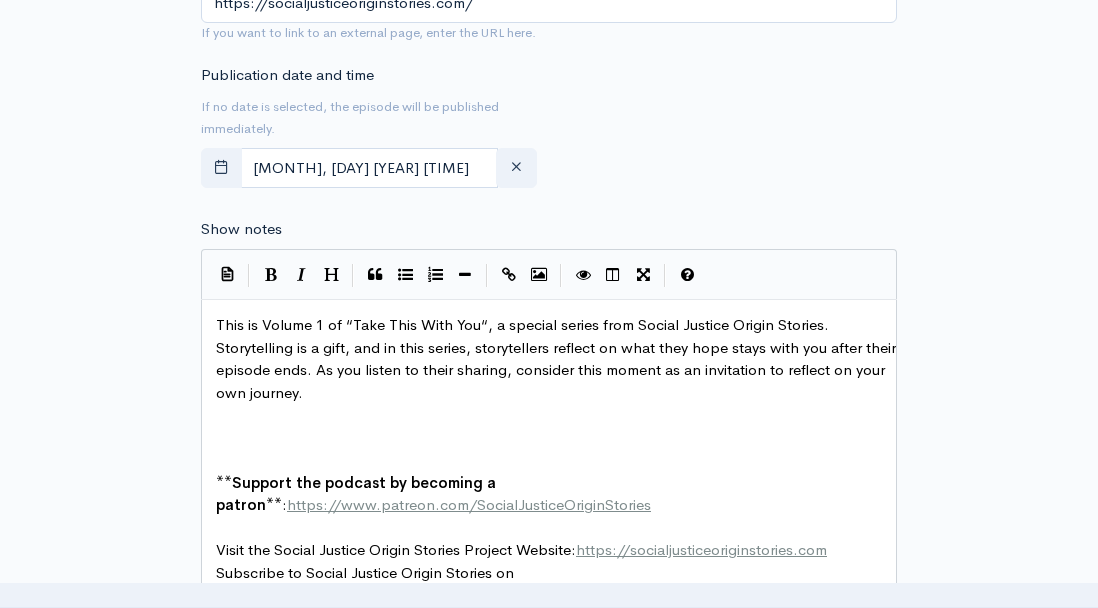 paste 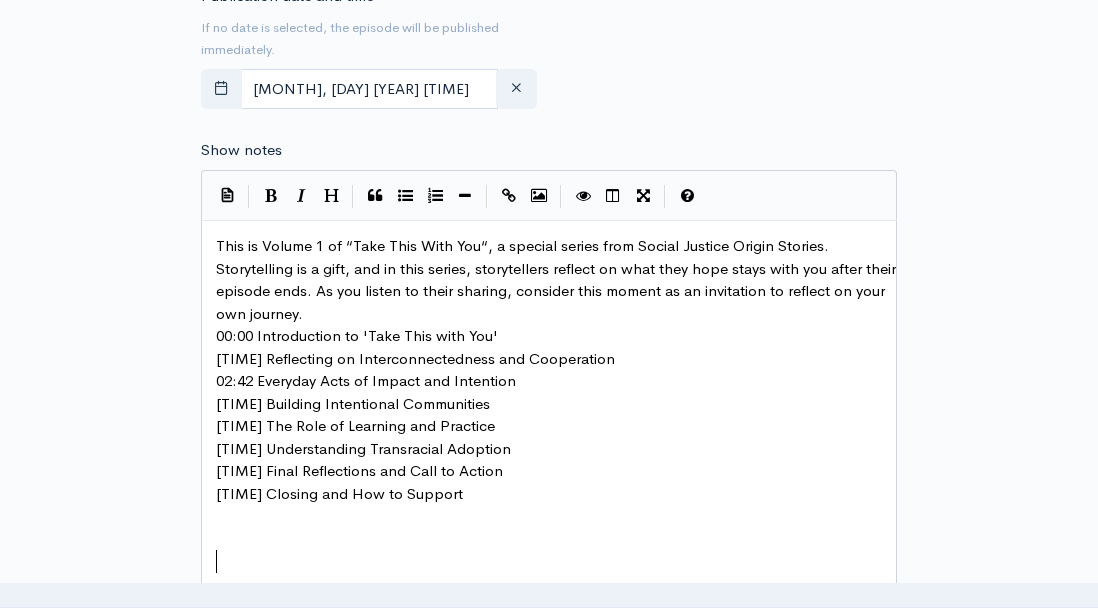 click on "This is Volume 1 of “Take This With You“, a special series from Social Justice Origin Stories. Storytelling is a gift, and in this series, storytellers reflect on what they hope stays with you after their episode ends. As you listen to their sharing, consider this moment as an invitation to reflect on your own journey." at bounding box center [556, 280] 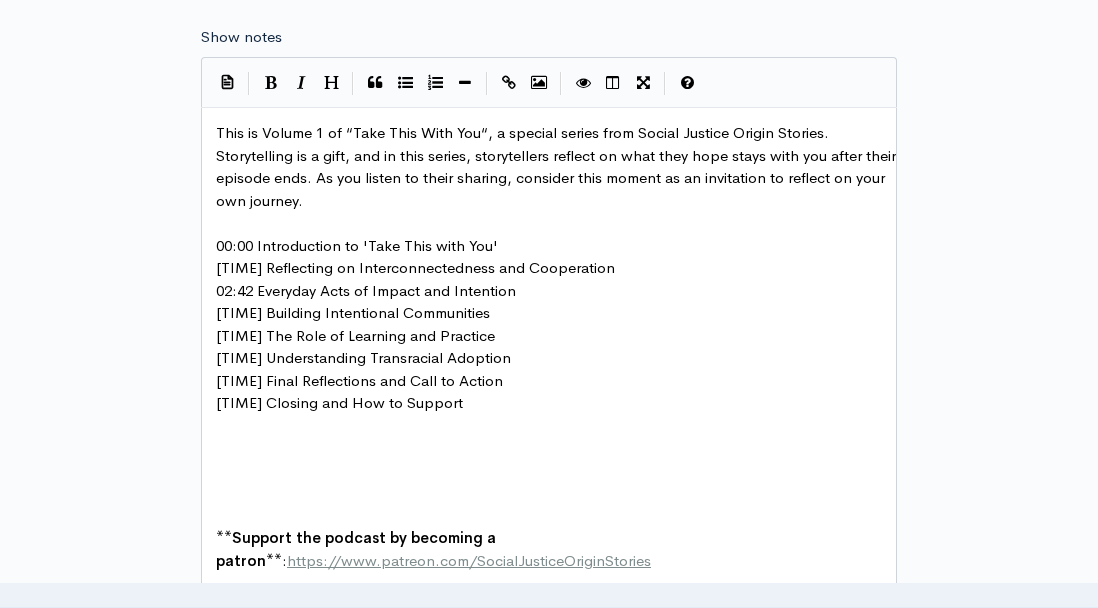 scroll, scrollTop: 1225, scrollLeft: 0, axis: vertical 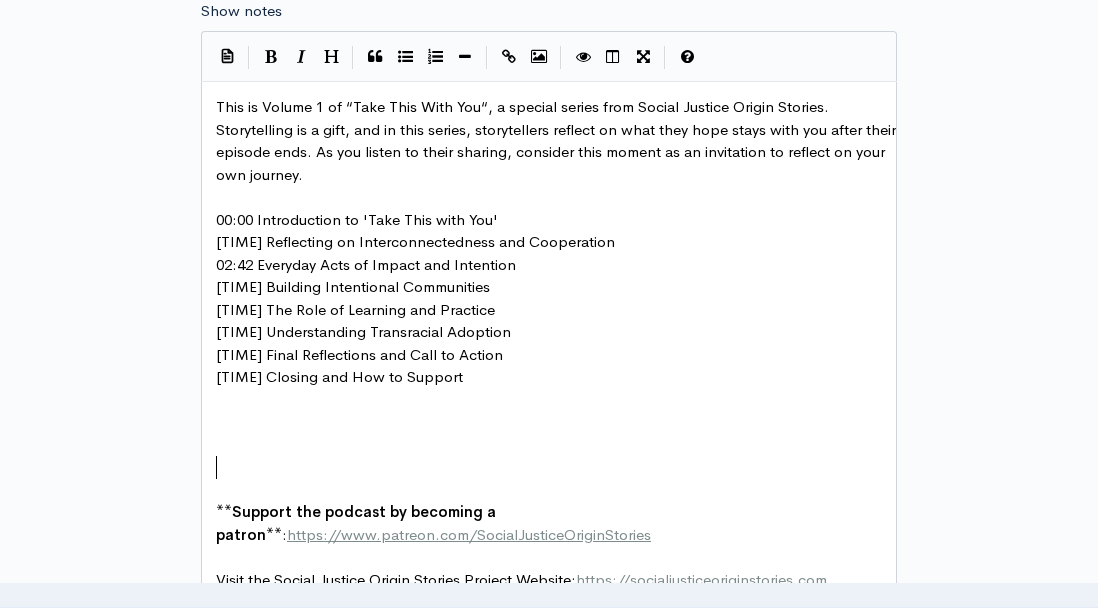 click on "​" at bounding box center (556, 467) 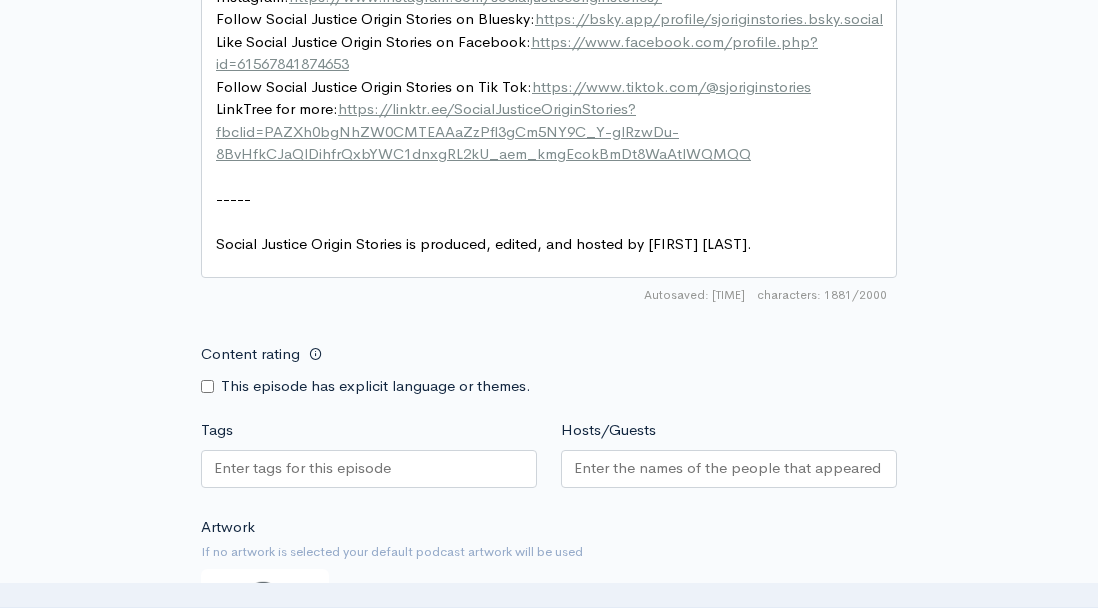 scroll, scrollTop: 2151, scrollLeft: 0, axis: vertical 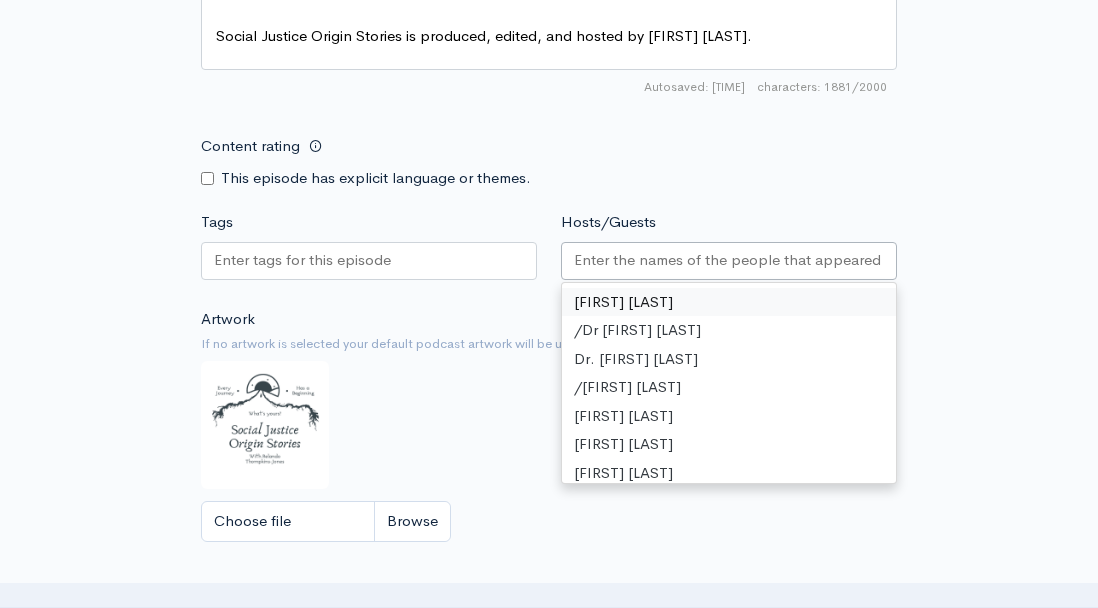click on "Hosts/Guests" at bounding box center (729, 260) 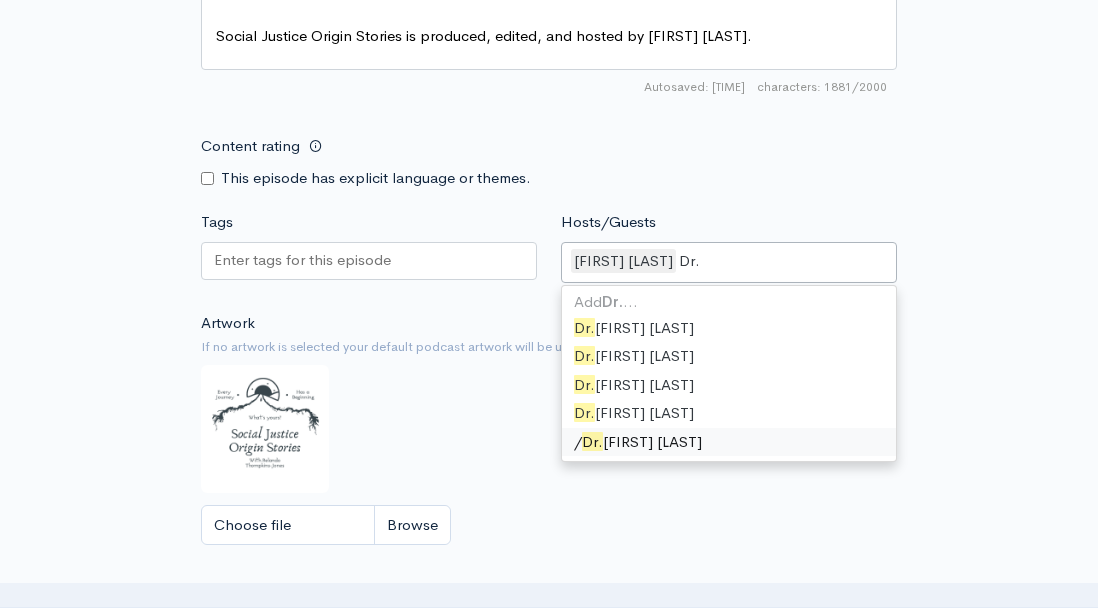 scroll, scrollTop: 0, scrollLeft: 0, axis: both 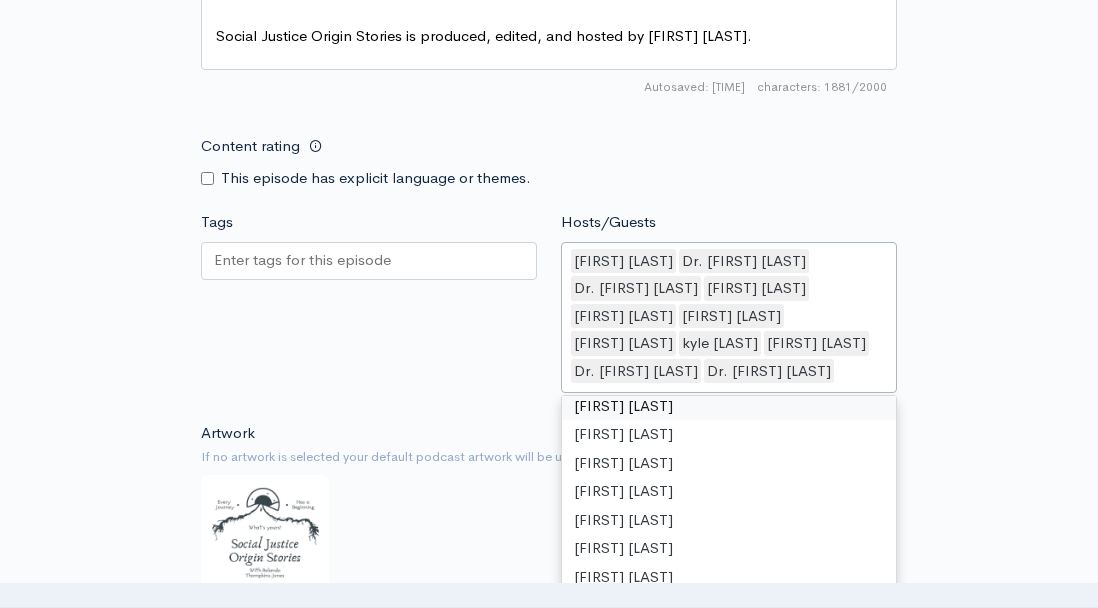 click on "Episode type   Full (Complete content that stands by itself) Trailer (a short, promotional piece of content that represents a preview for a show) Bonus (extra content for a show (for example, behind the scenes information or interviews with the cast) Full (Complete content that stands by itself)     Title   Take This With You Vol. 1 | Social Justice Origin Stories   Your episode title should  not  include your podcast
title, episode number, or season number.   Slug   take-this-with-you-vol-1-social-justice-origin-stories   The slug will be used in the URL for the episode.     Subtitle       External link" at bounding box center [549, -614] 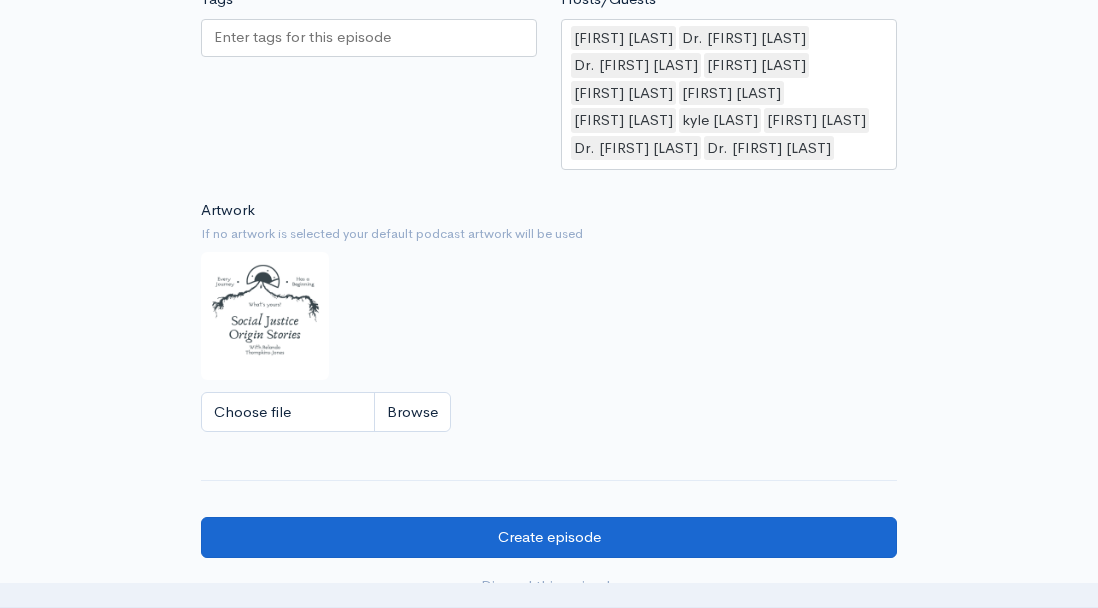 scroll, scrollTop: 2622, scrollLeft: 0, axis: vertical 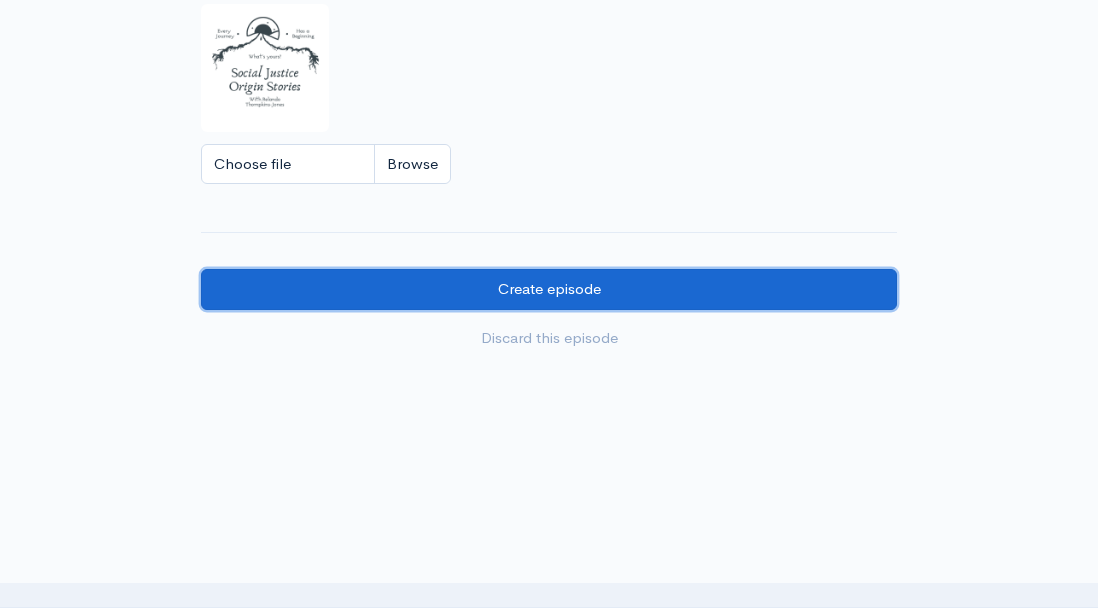 click on "Create episode" at bounding box center (549, 289) 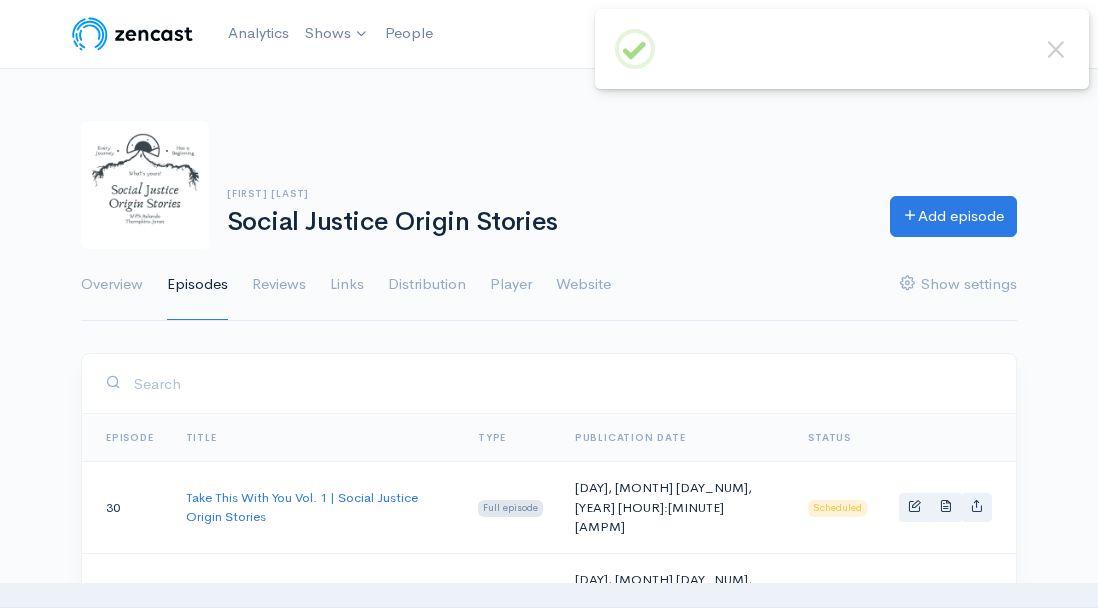 scroll, scrollTop: 0, scrollLeft: 0, axis: both 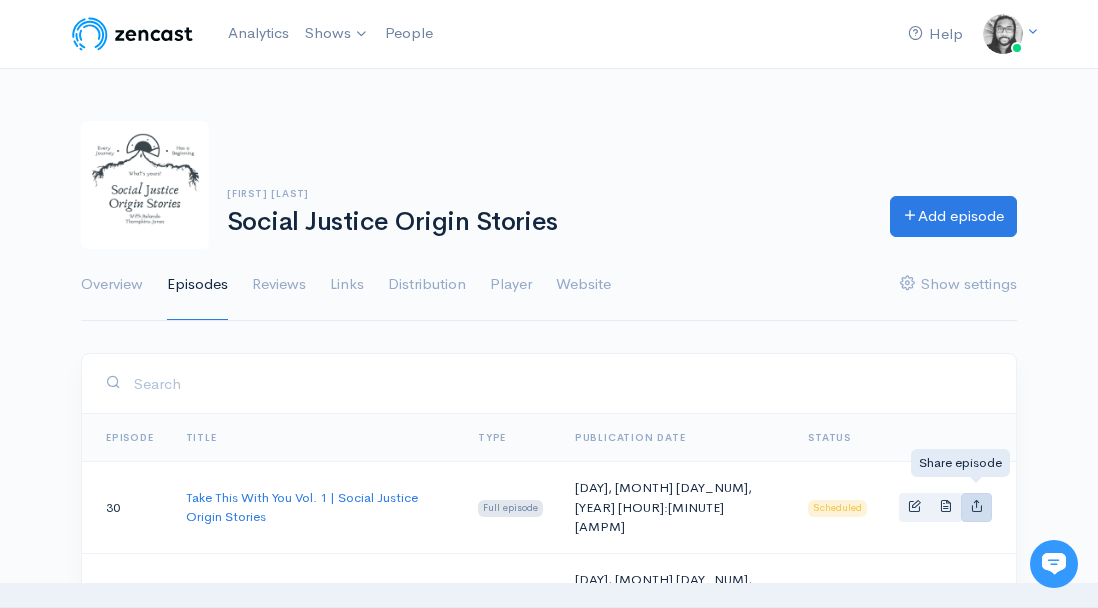 click at bounding box center [976, 505] 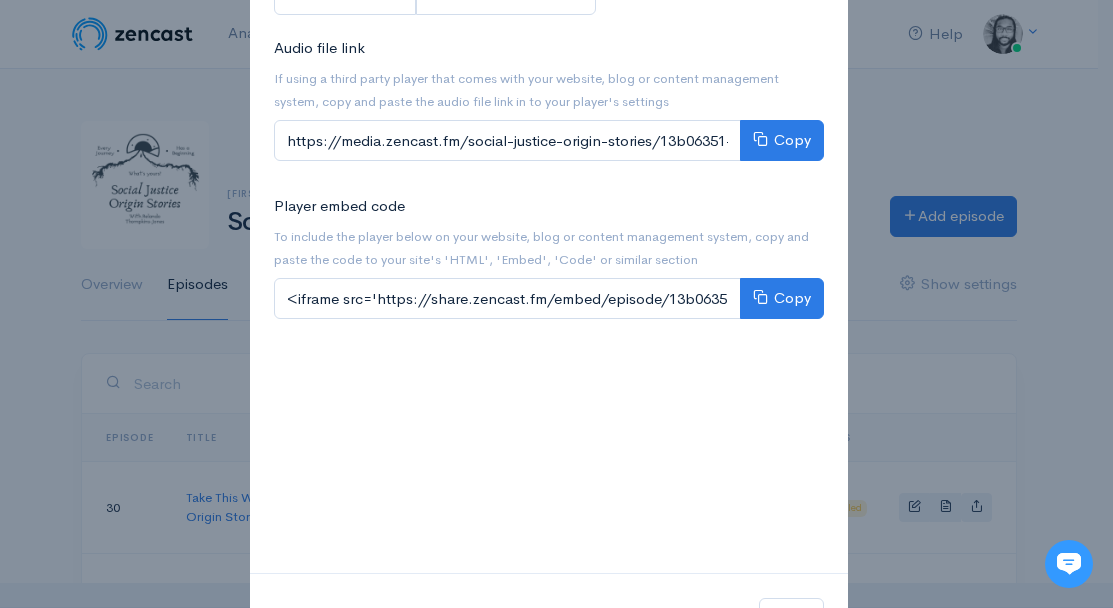 scroll, scrollTop: 372, scrollLeft: 0, axis: vertical 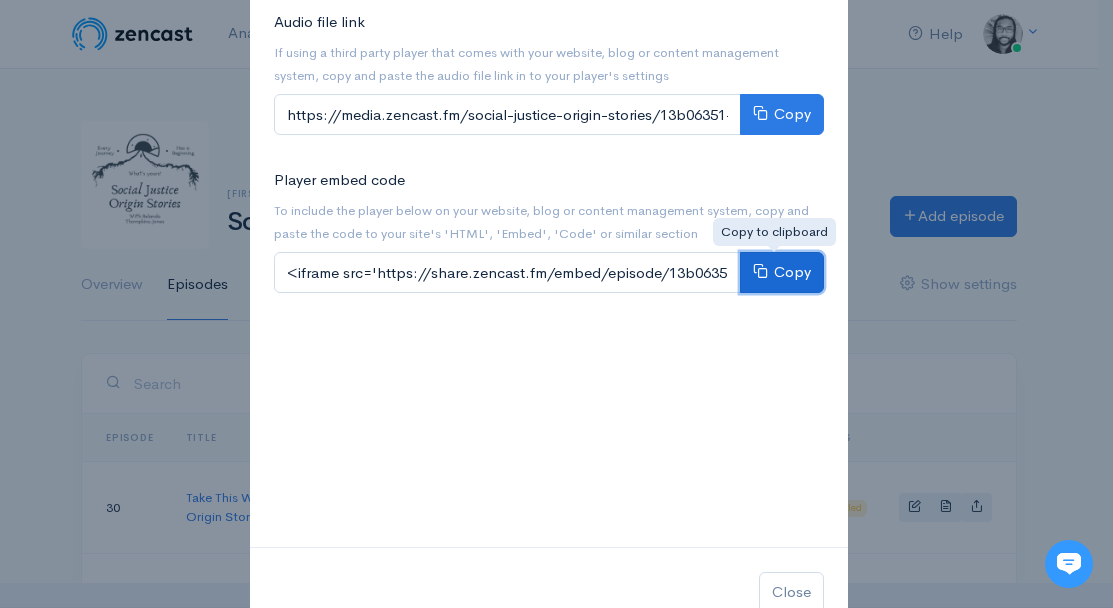 click on "Copy" at bounding box center (782, 272) 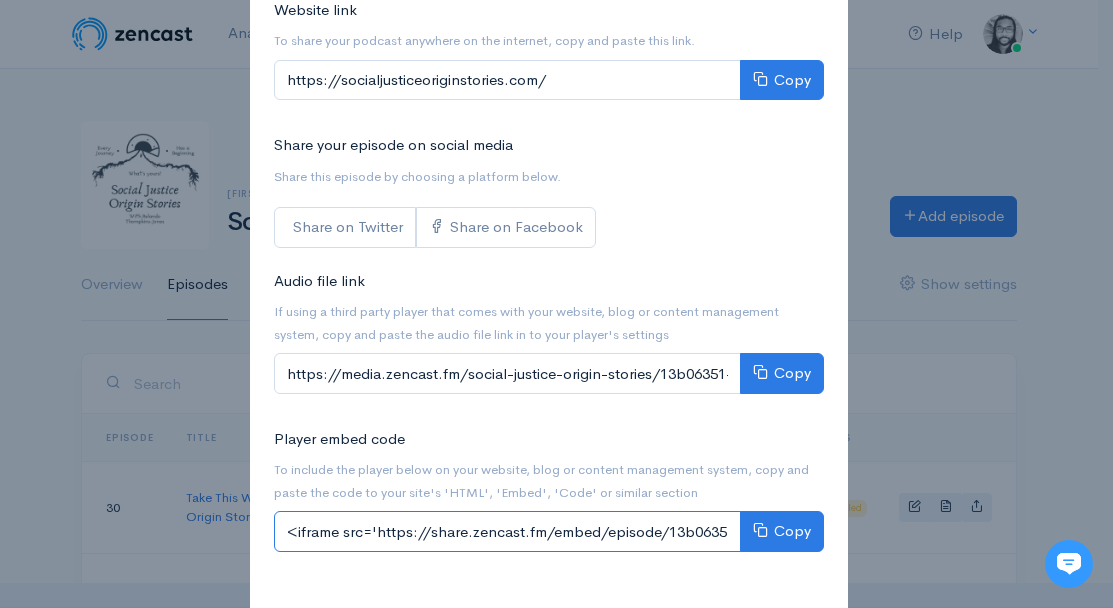 scroll, scrollTop: 16, scrollLeft: 0, axis: vertical 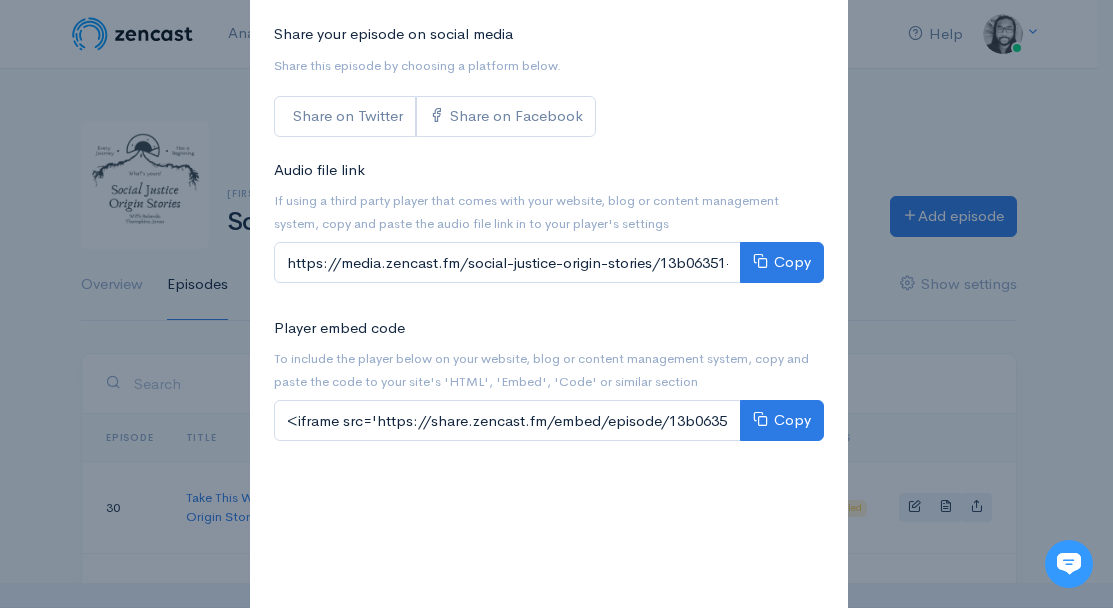 click on "Share Take This With You Vol. 1 | Social Justice Origin Stories   ×   Website link   To share your podcast anywhere on the internet, copy and paste this link.   https://socialjusticeoriginstories.com/   Copy   Share your episode on social media   Share this episode by choosing a platform below.     Share on Twitter   Share on Facebook   Audio file link   If using a third party player that comes with your website, blog or content management system, copy and paste the audio file link in to your player's settings   https://media.zencast.fm/social-justice-origin-stories/13b06351-6584-457f-864c-d06bc211e967.wav   Copy   Player embed code   To include the player below on your website, blog or content management system,
copy and paste the code to your site's 'HTML', 'Embed', 'Code' or similar section     Copy     Close" at bounding box center [556, 304] 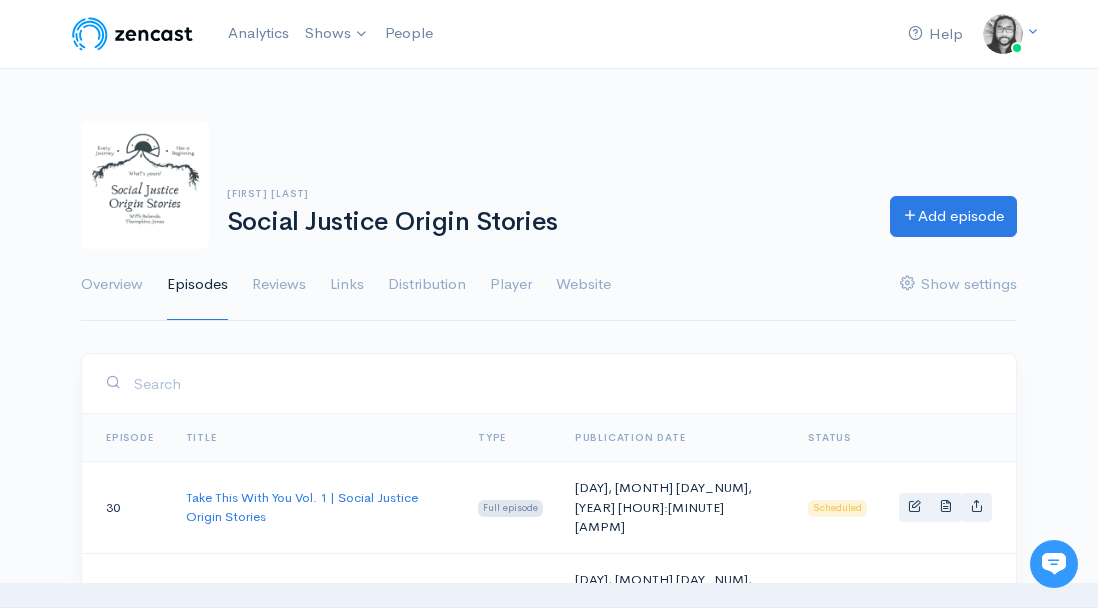 click on "Social Justice Origin Stories" at bounding box center (546, 222) 